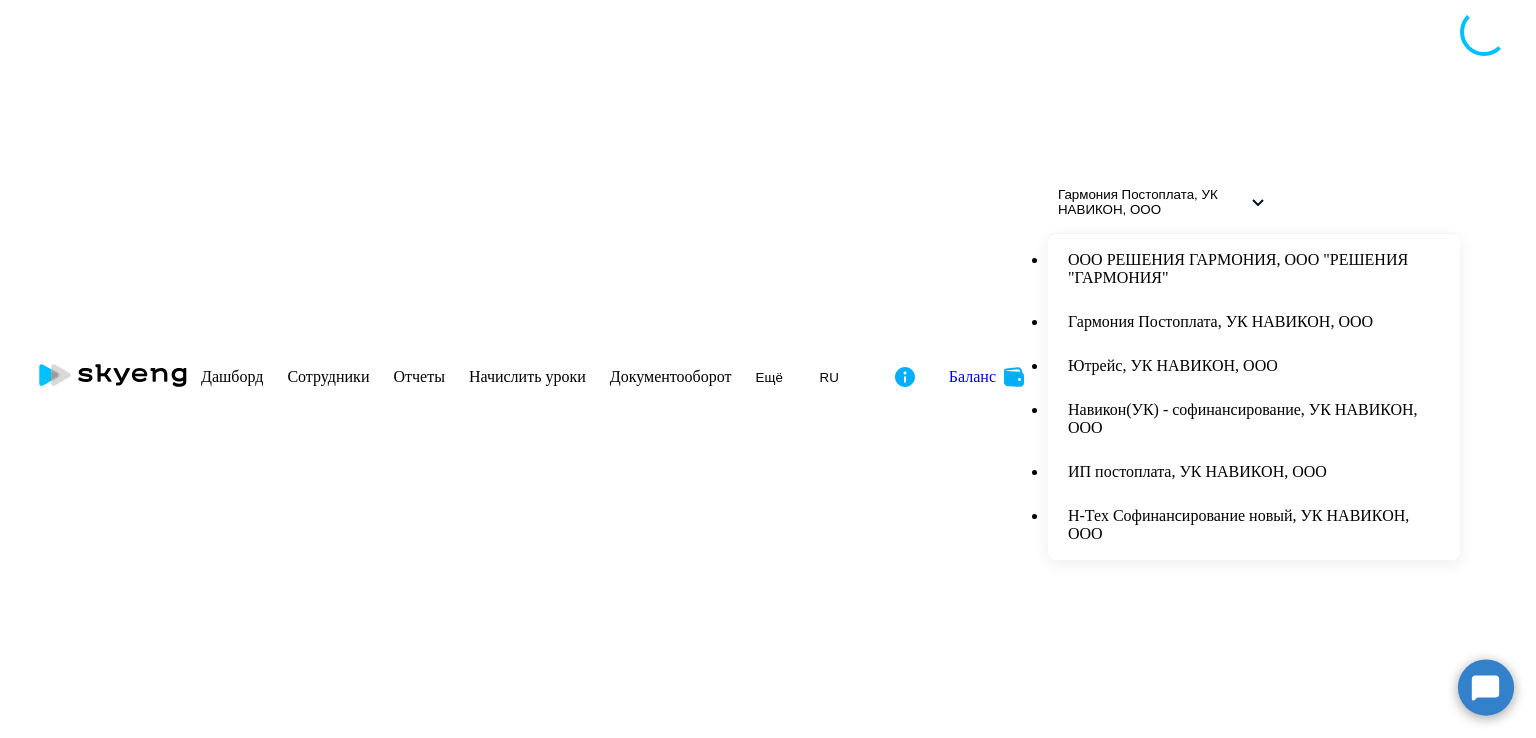 scroll, scrollTop: 0, scrollLeft: 0, axis: both 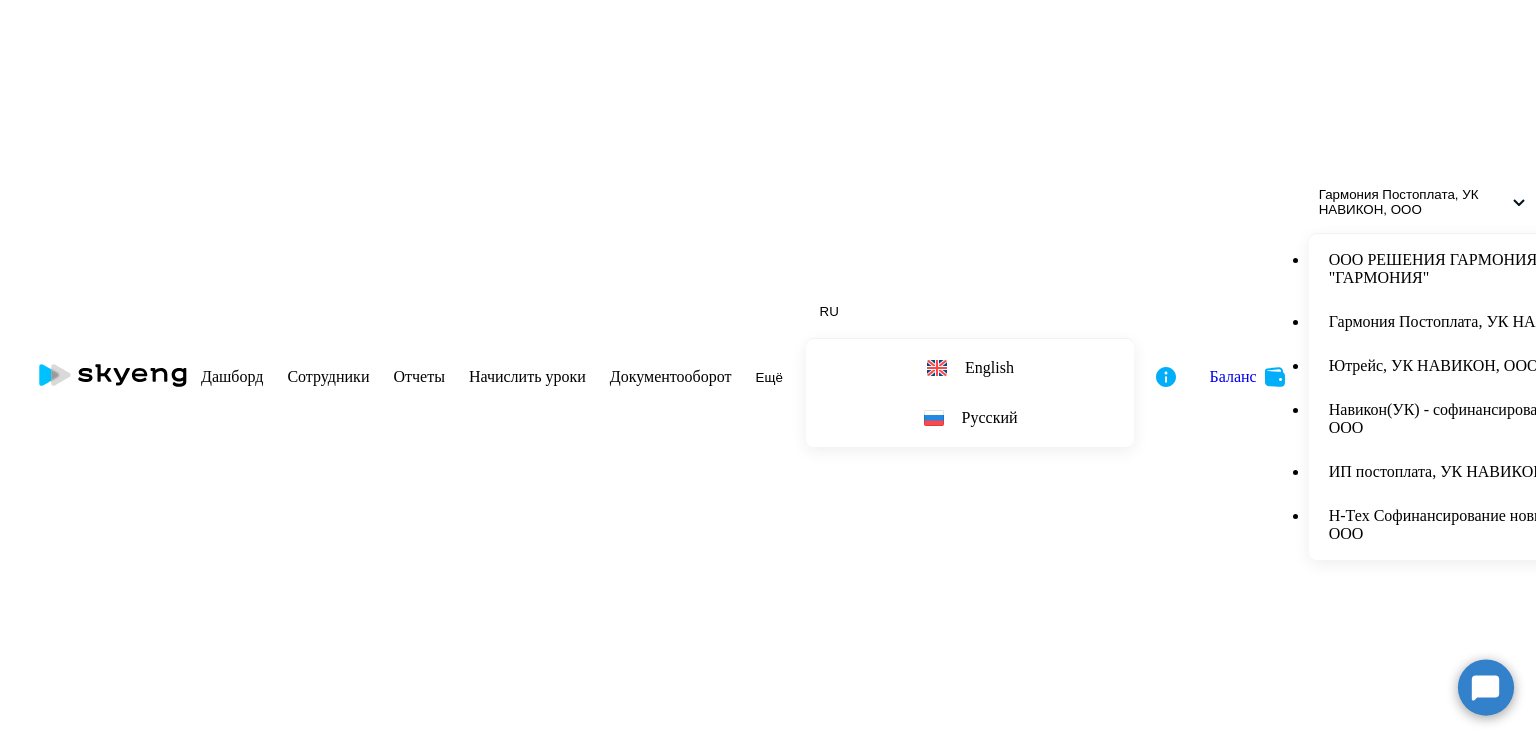 click at bounding box center [2372, 377] 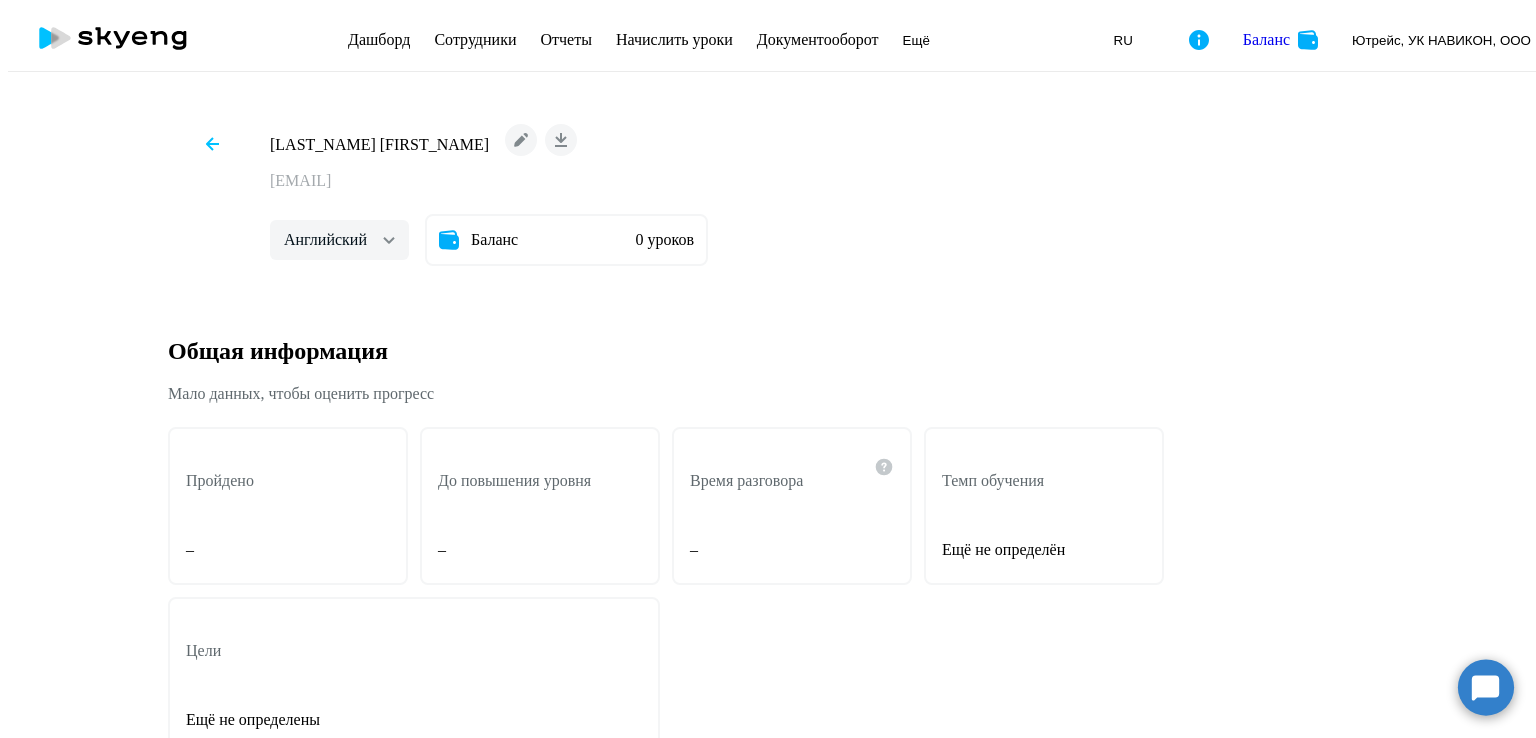 scroll, scrollTop: 0, scrollLeft: 0, axis: both 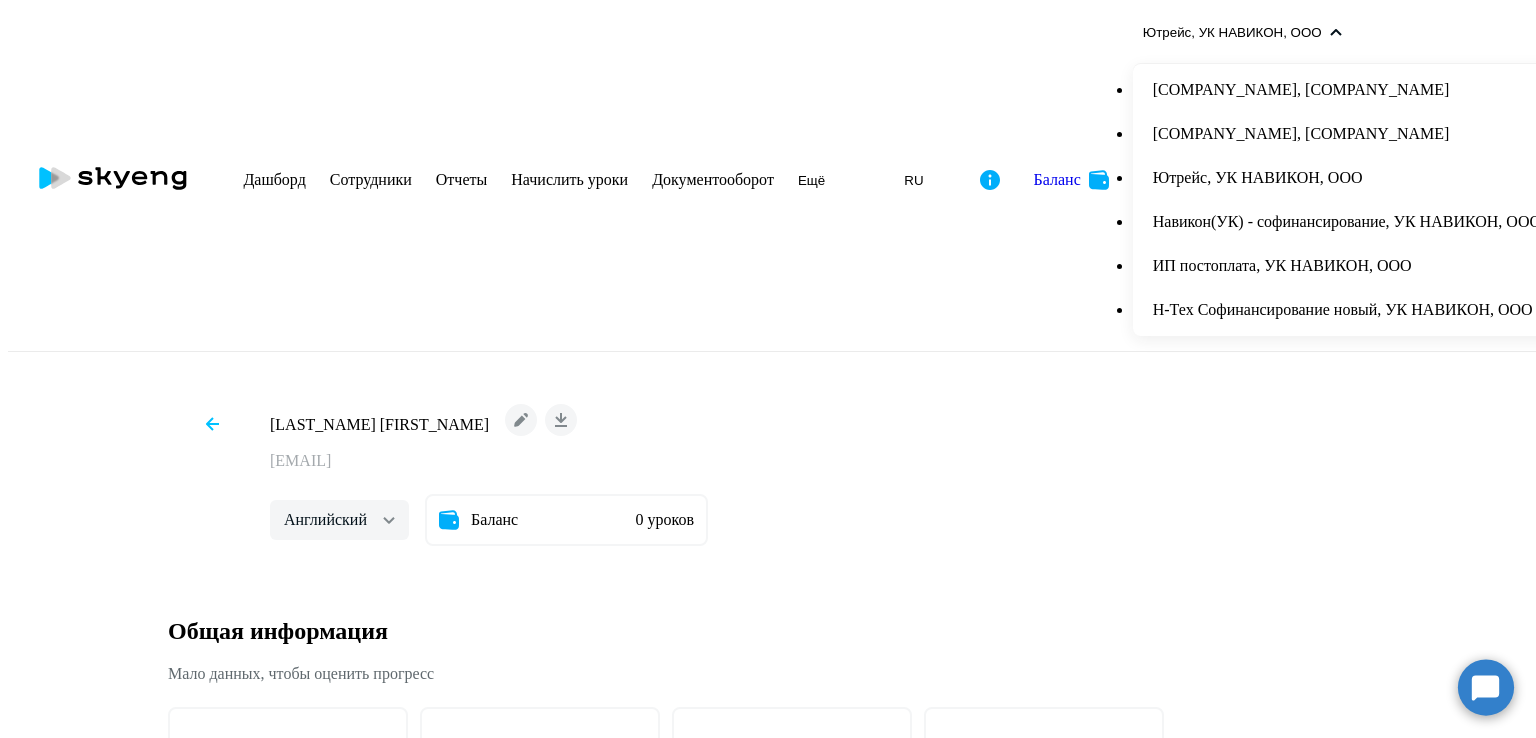 click on "Н-Тех Софинансирование новый, УК НАВИКОН, ООО" at bounding box center [1347, 310] 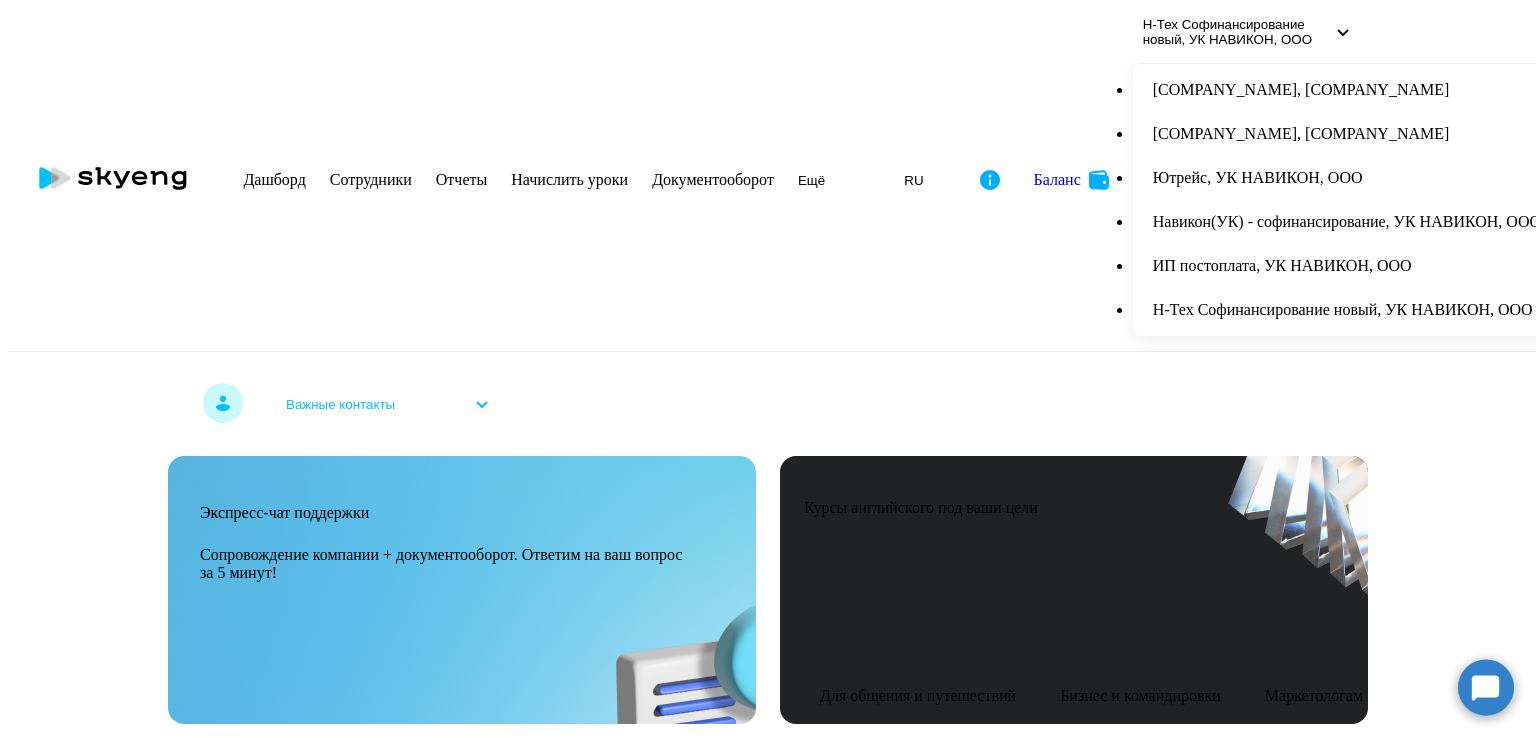 click on "Сотрудники" at bounding box center (371, 179) 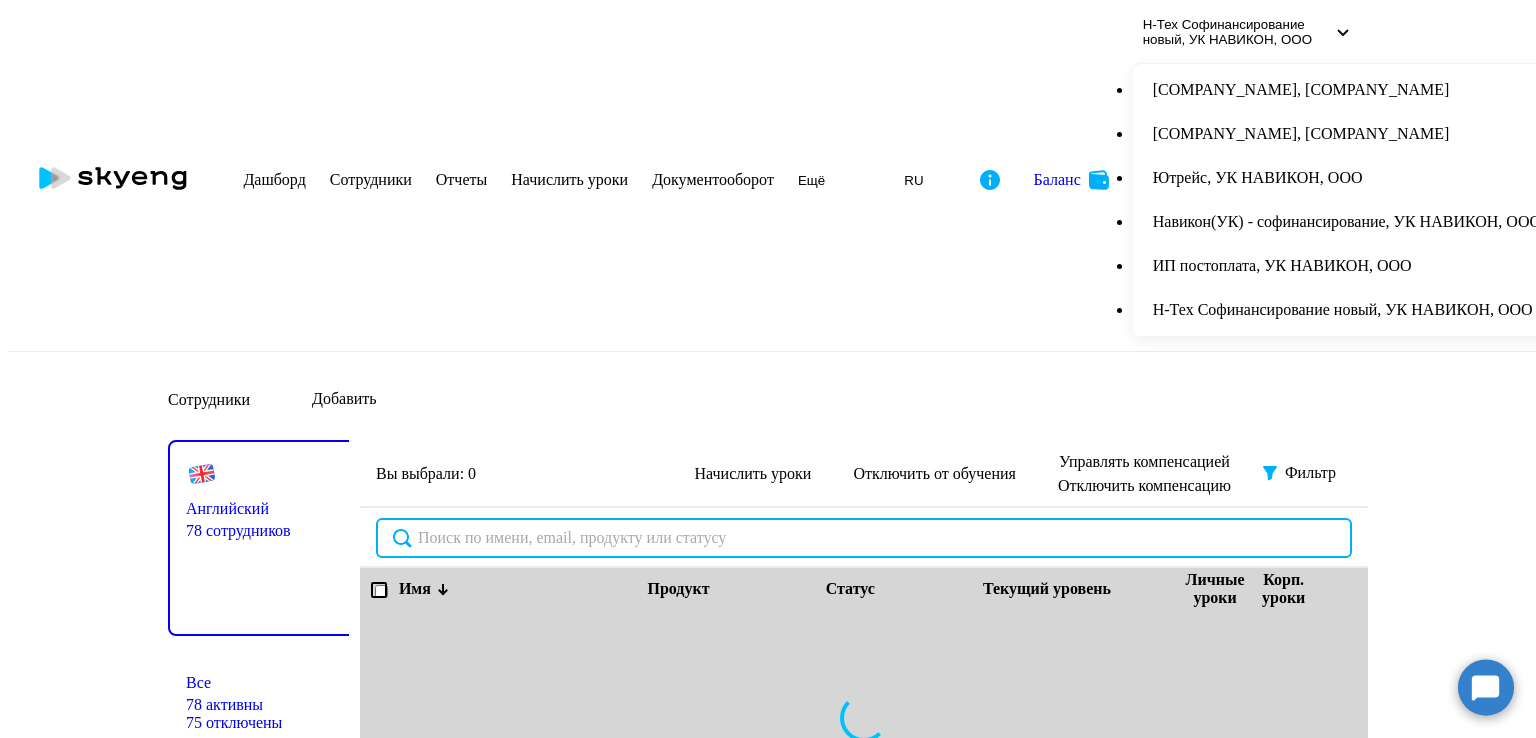 click at bounding box center [864, 538] 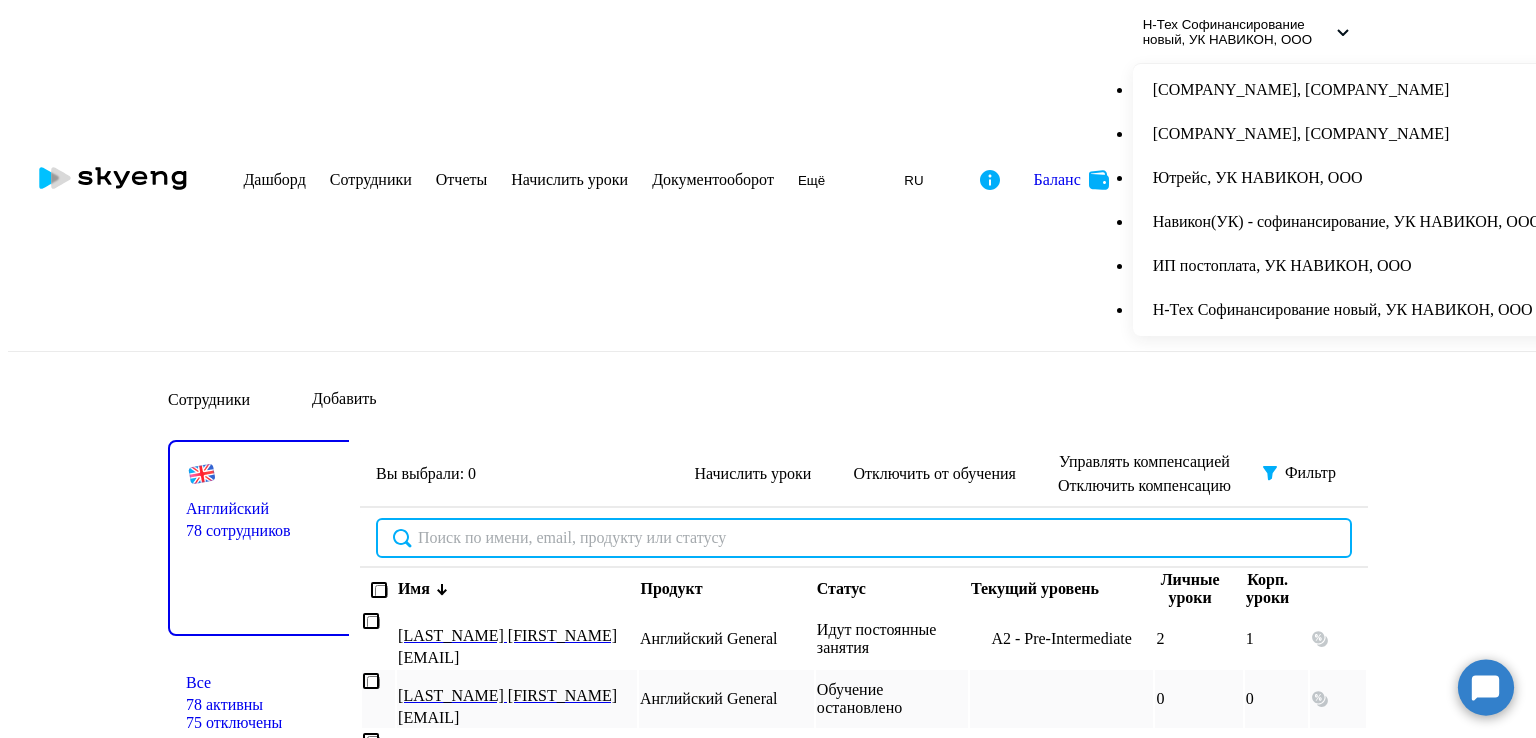 paste on "https://business.skyeng.ru/" 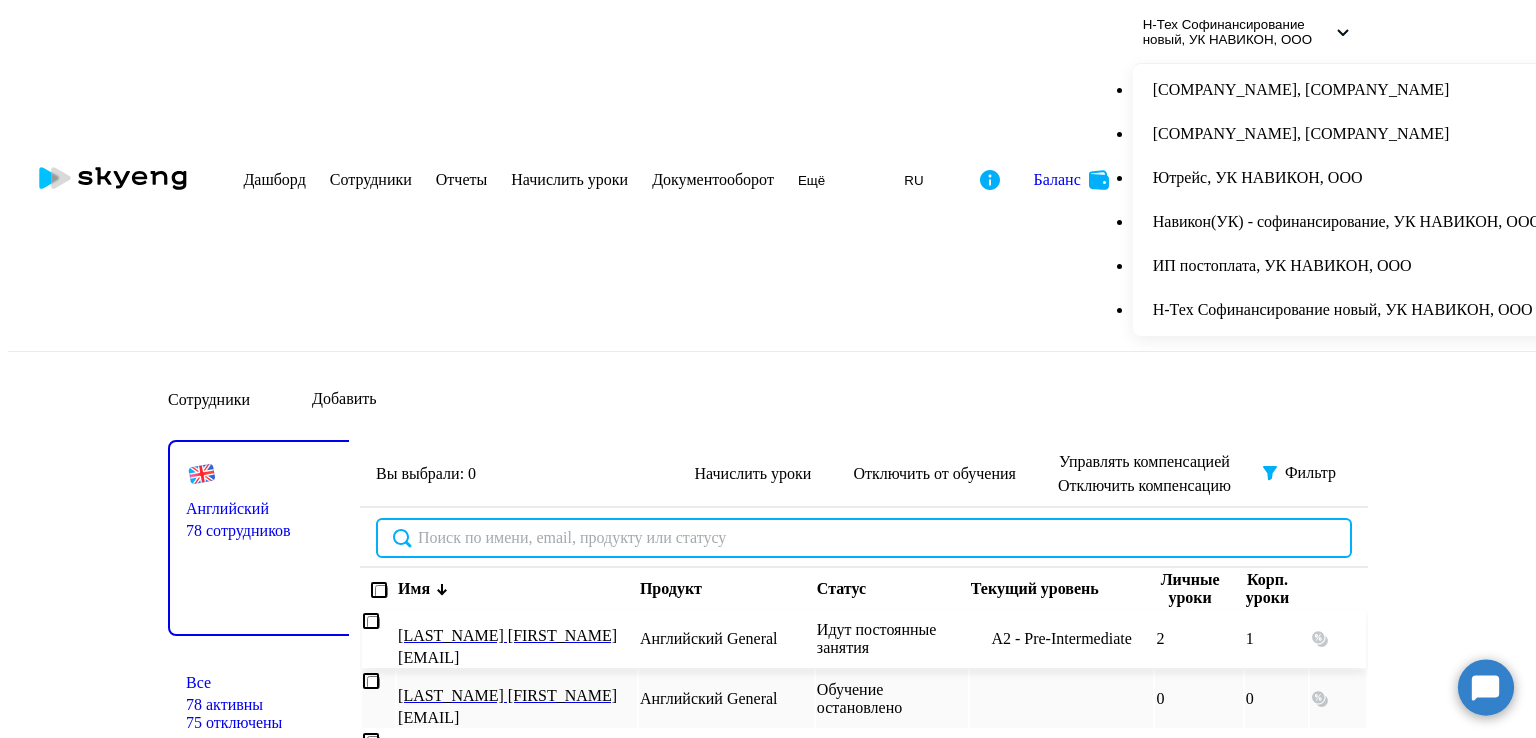 paste on "[LAST_NAME] [FIRST_NAME]" 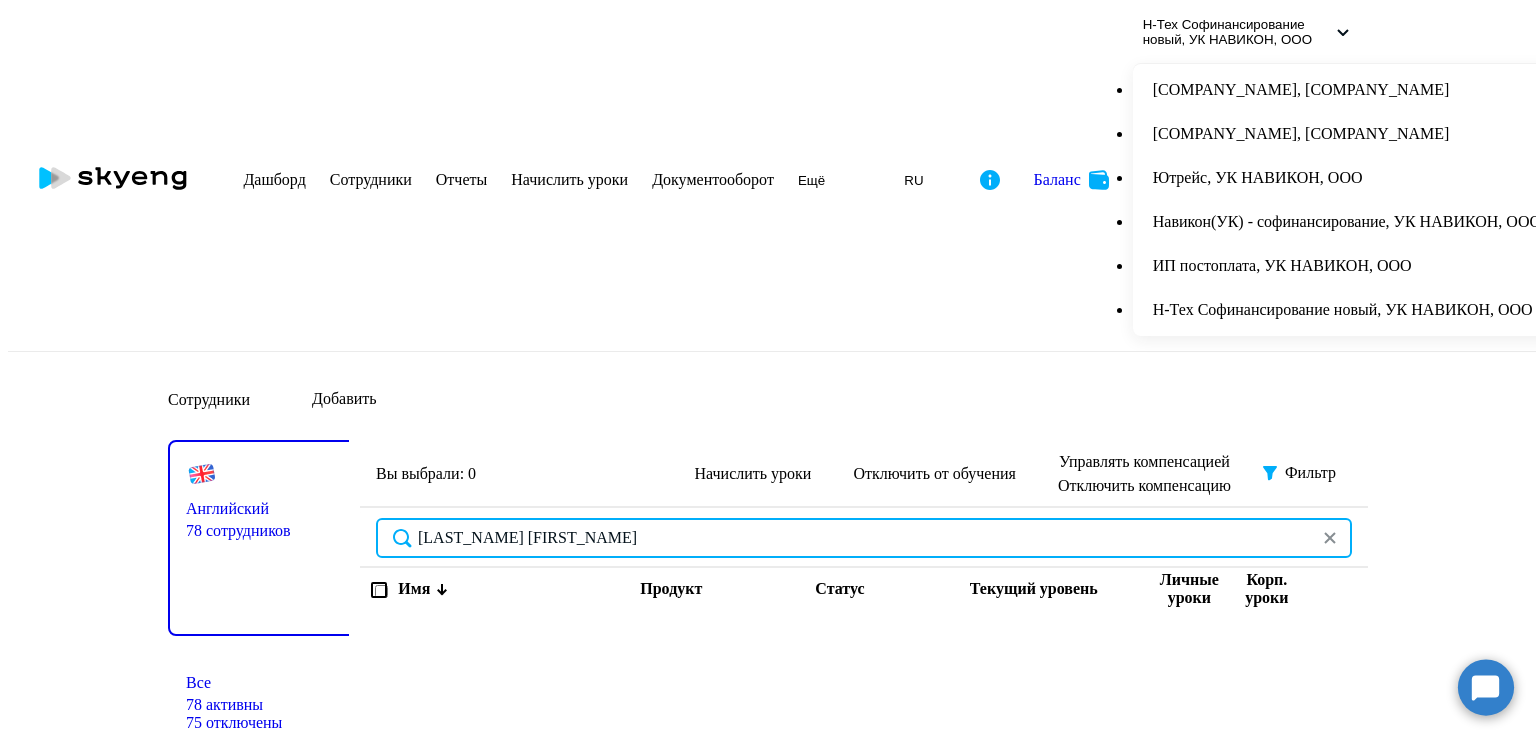 type on "[LAST_NAME] [FIRST_NAME]" 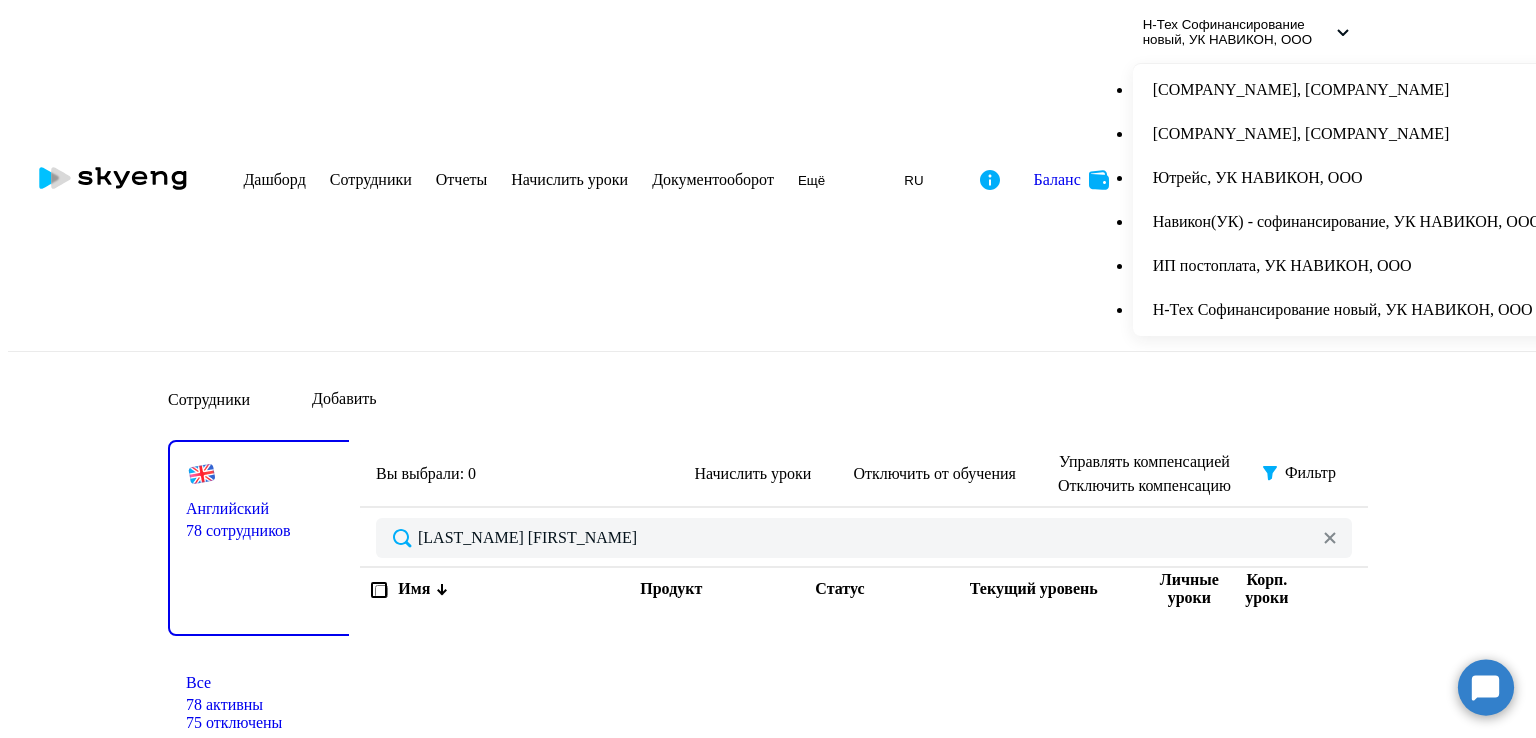 click on "Фильтр" at bounding box center [1310, 473] 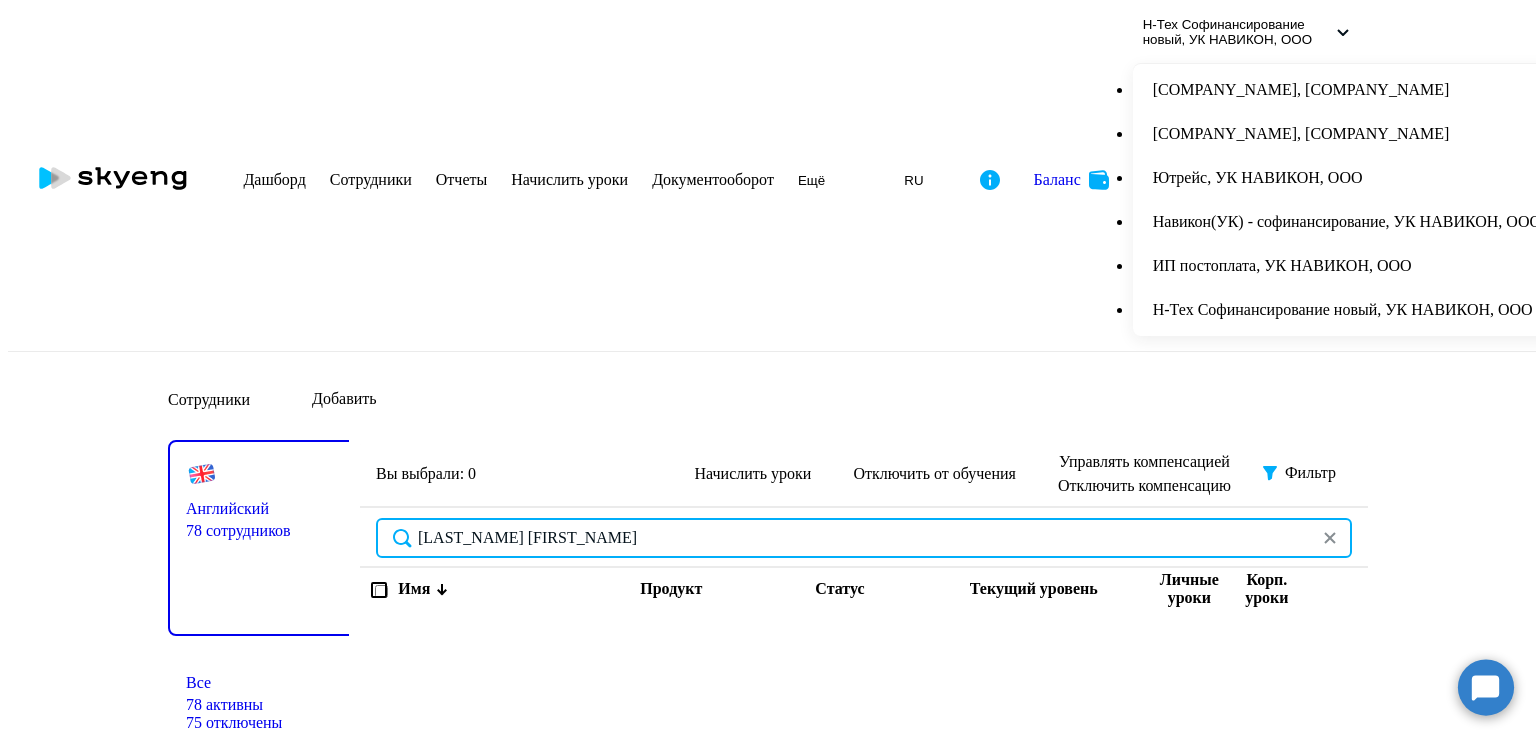click on "[LAST_NAME] [FIRST_NAME]" at bounding box center [864, 538] 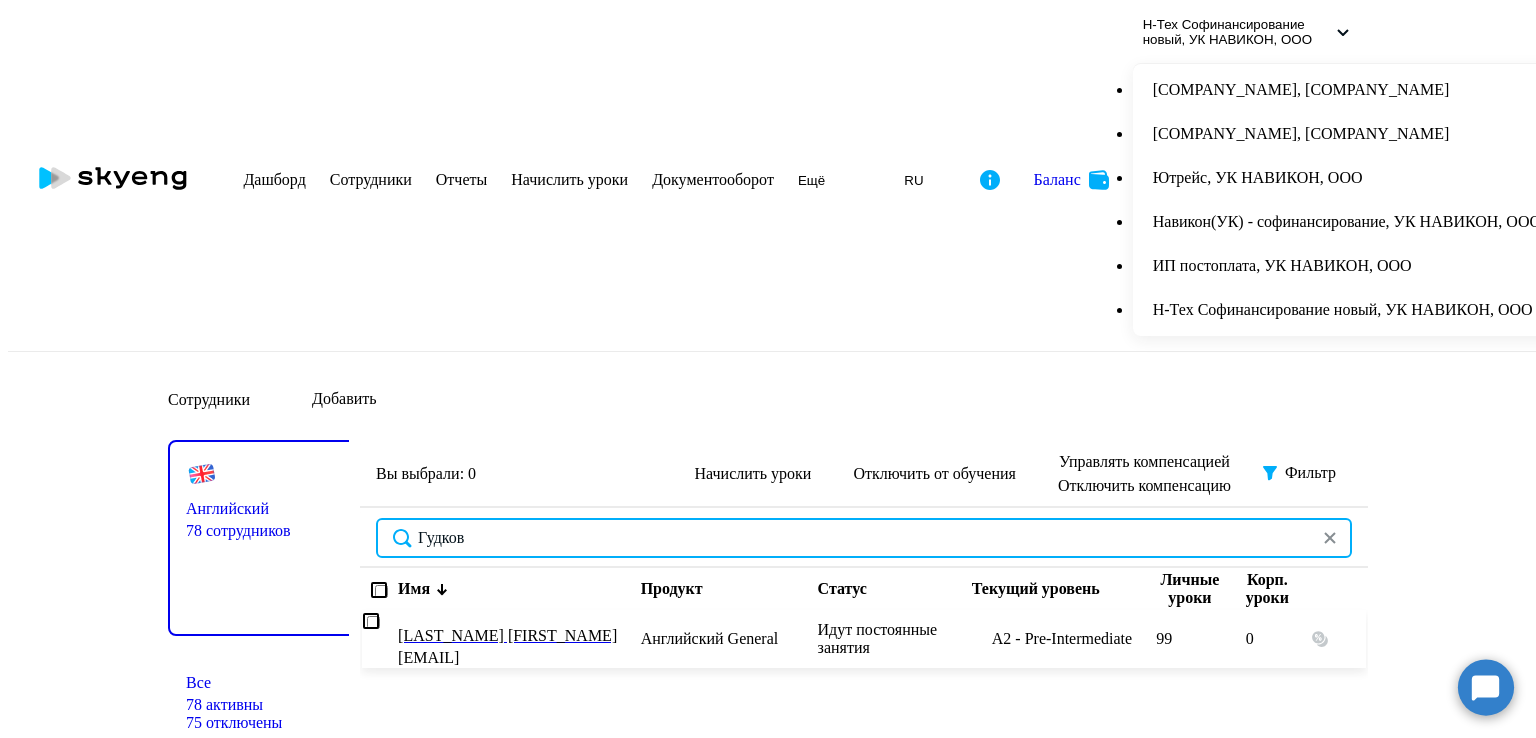 type on "Гудков" 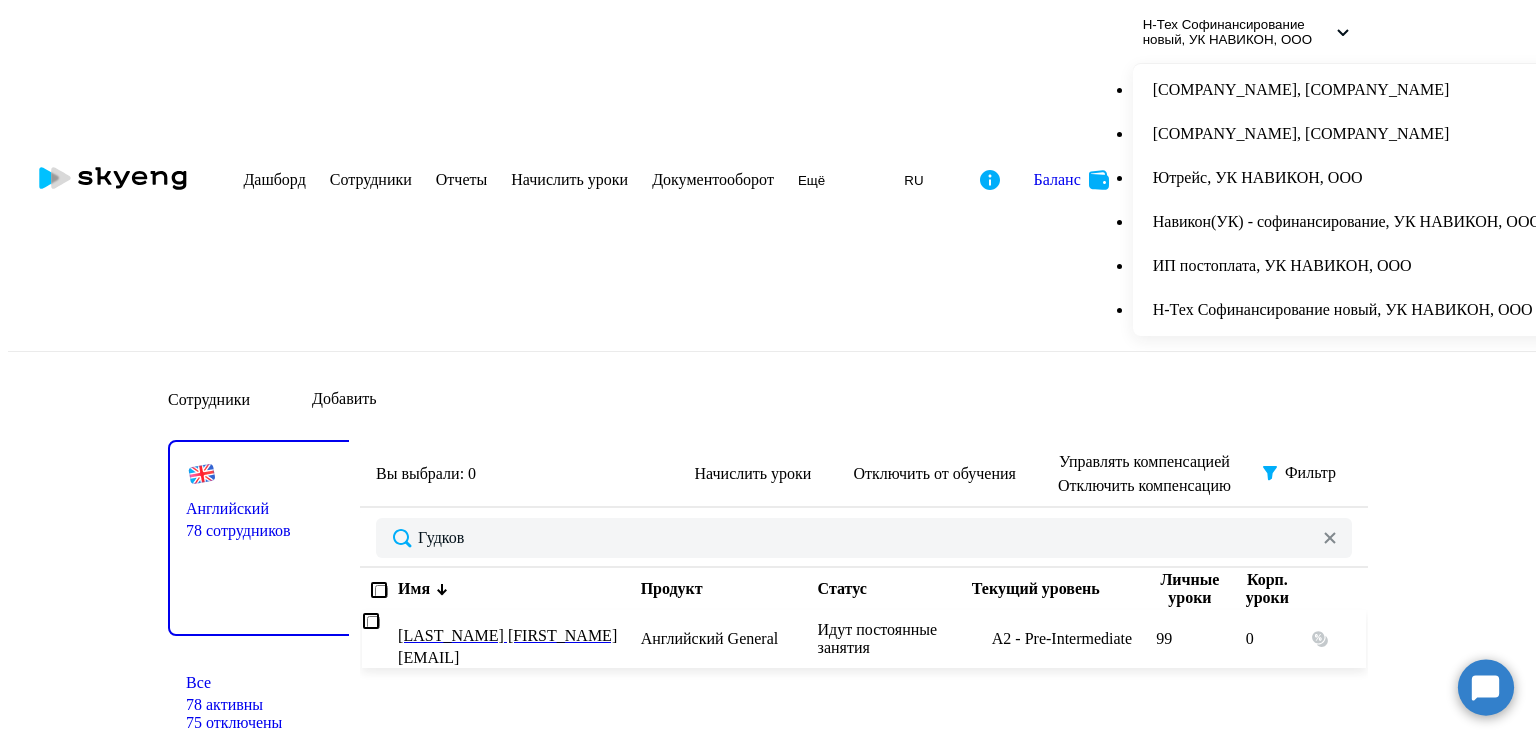 click at bounding box center (371, 621) 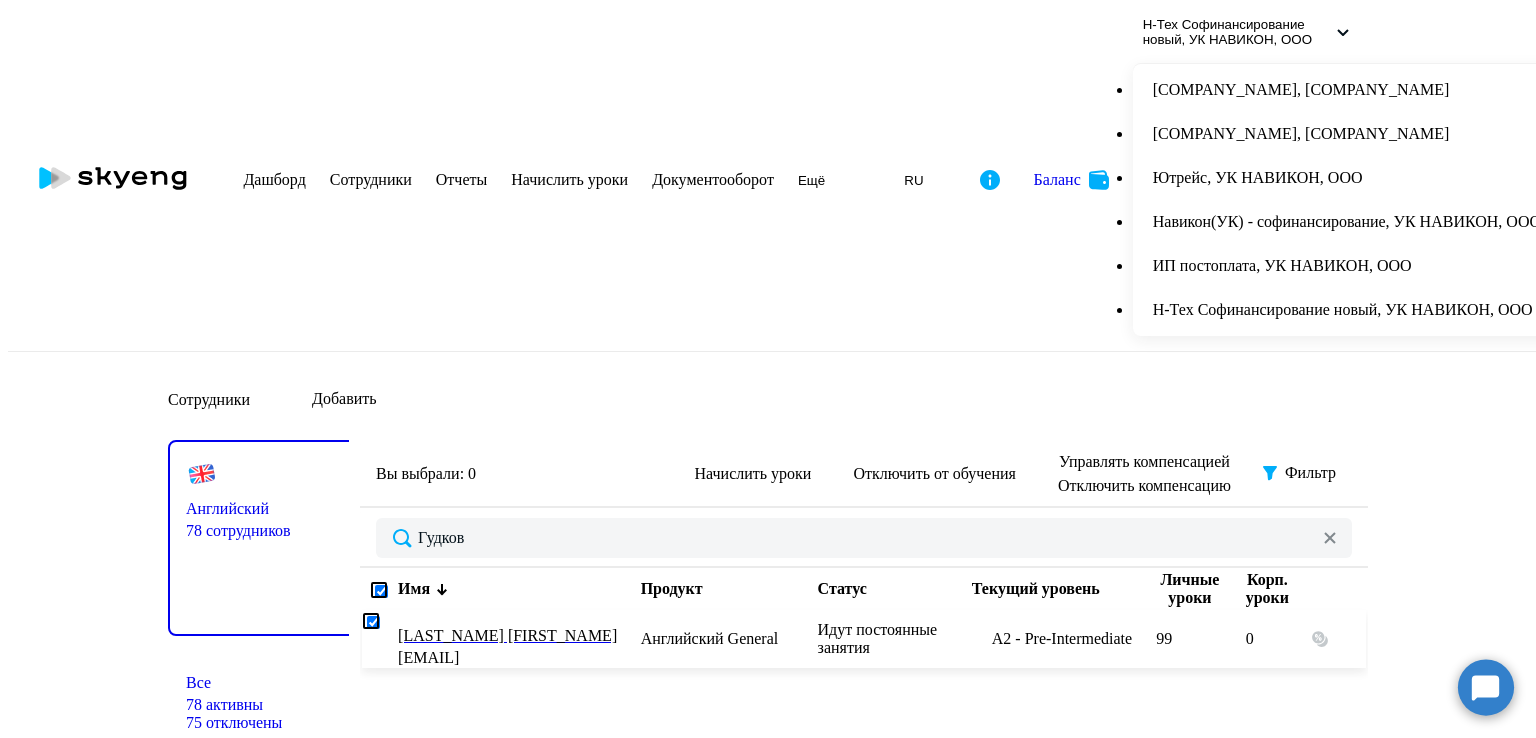 checkbox on "true" 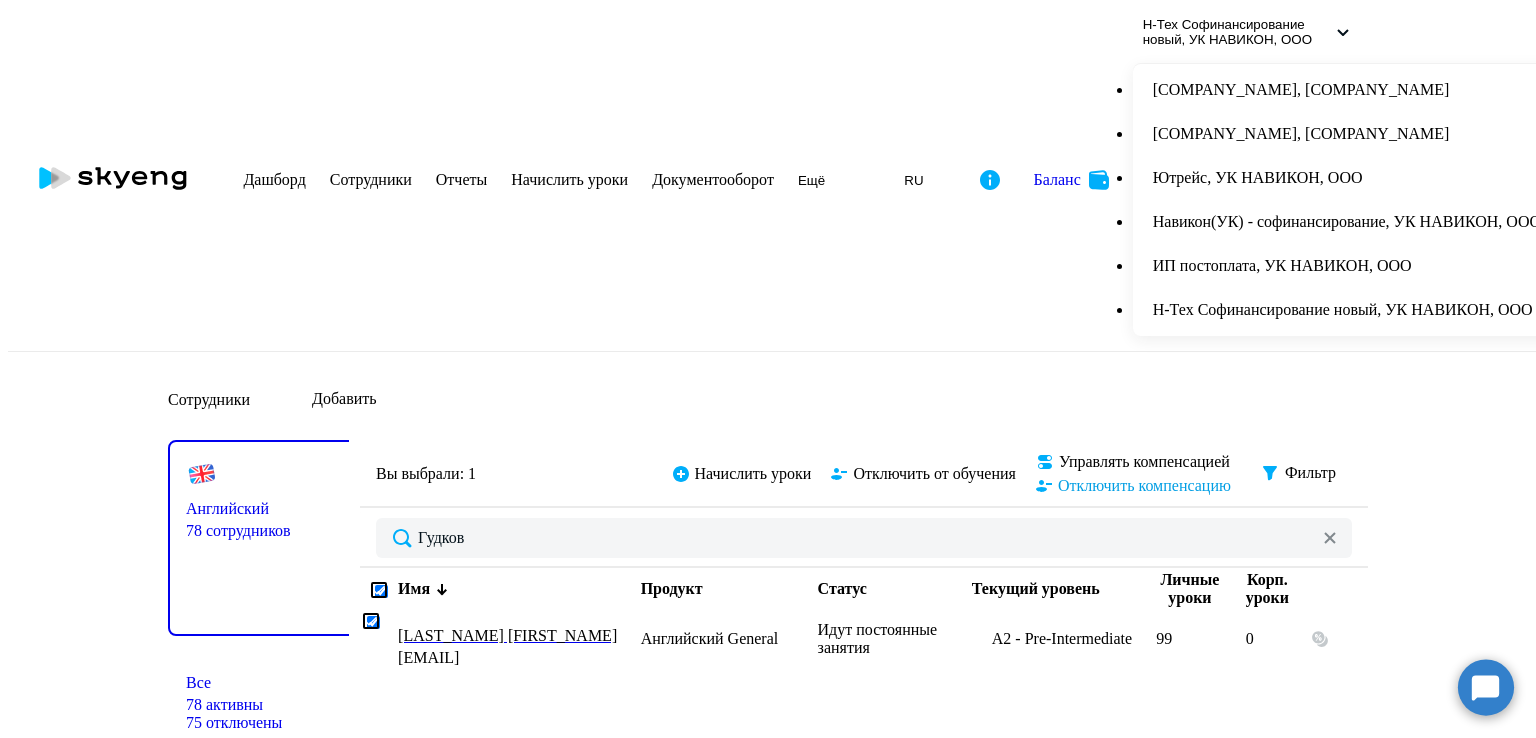 click on "Отключить компенсацию" at bounding box center [1144, 462] 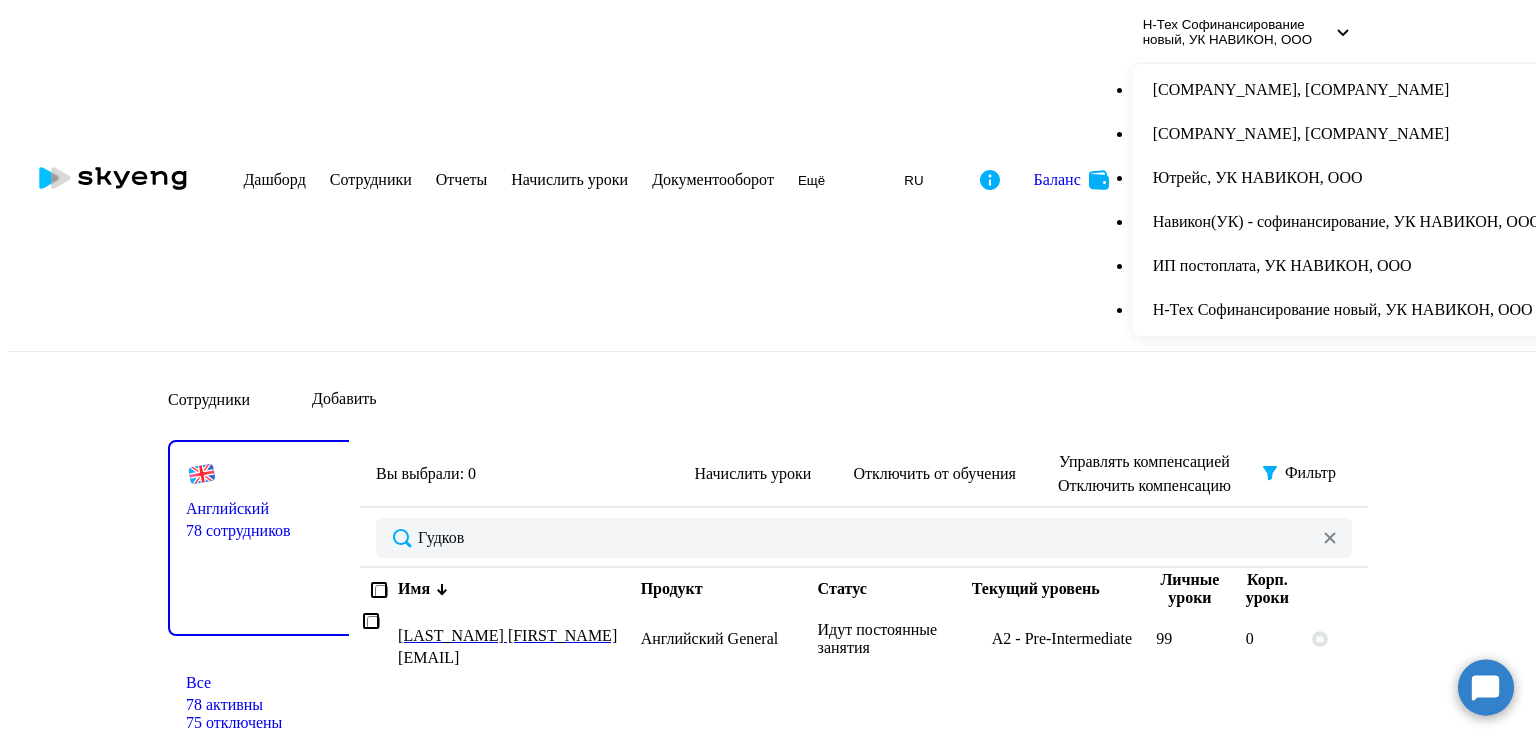 click at bounding box center (924, 1514) 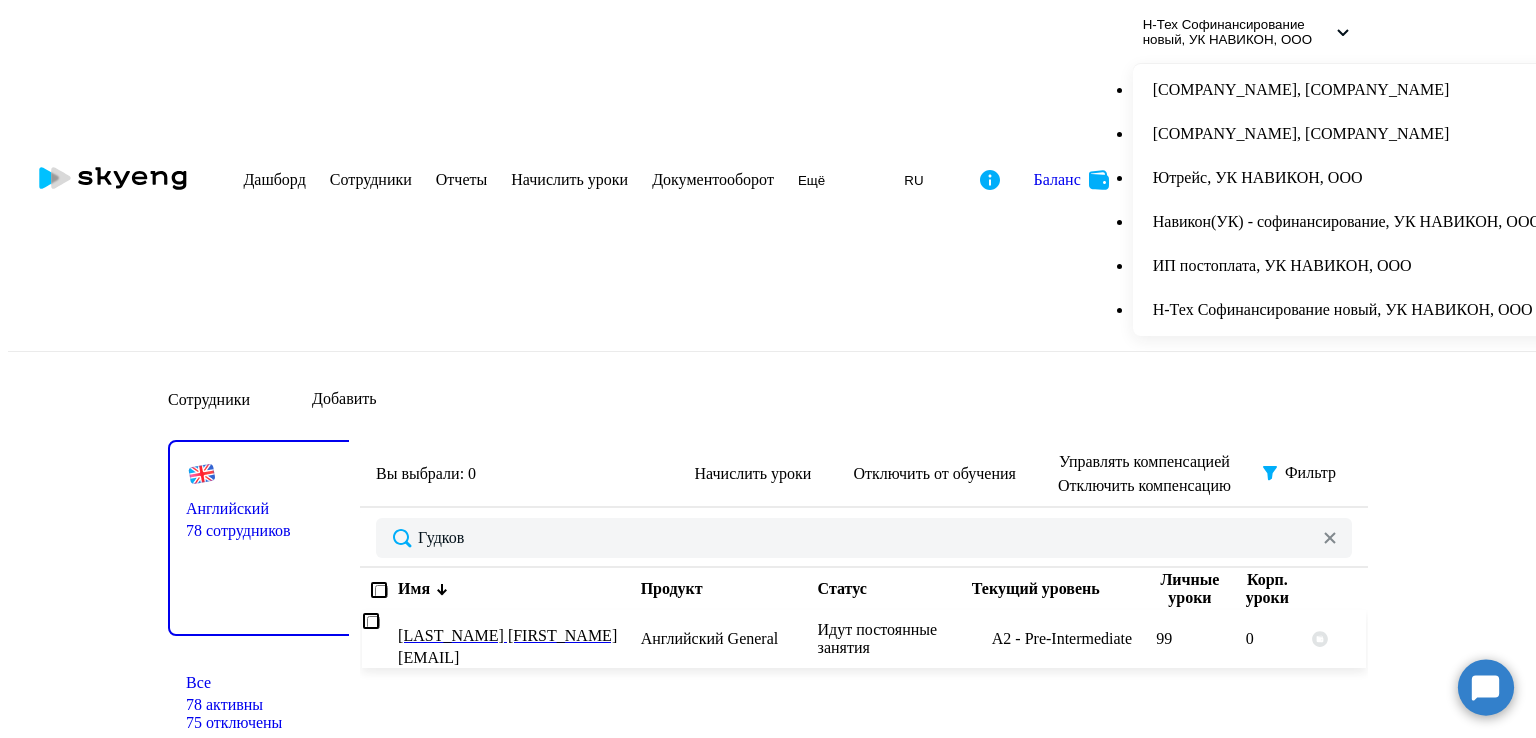 click on "[LAST_NAME] [FIRST_NAME]" at bounding box center (511, 636) 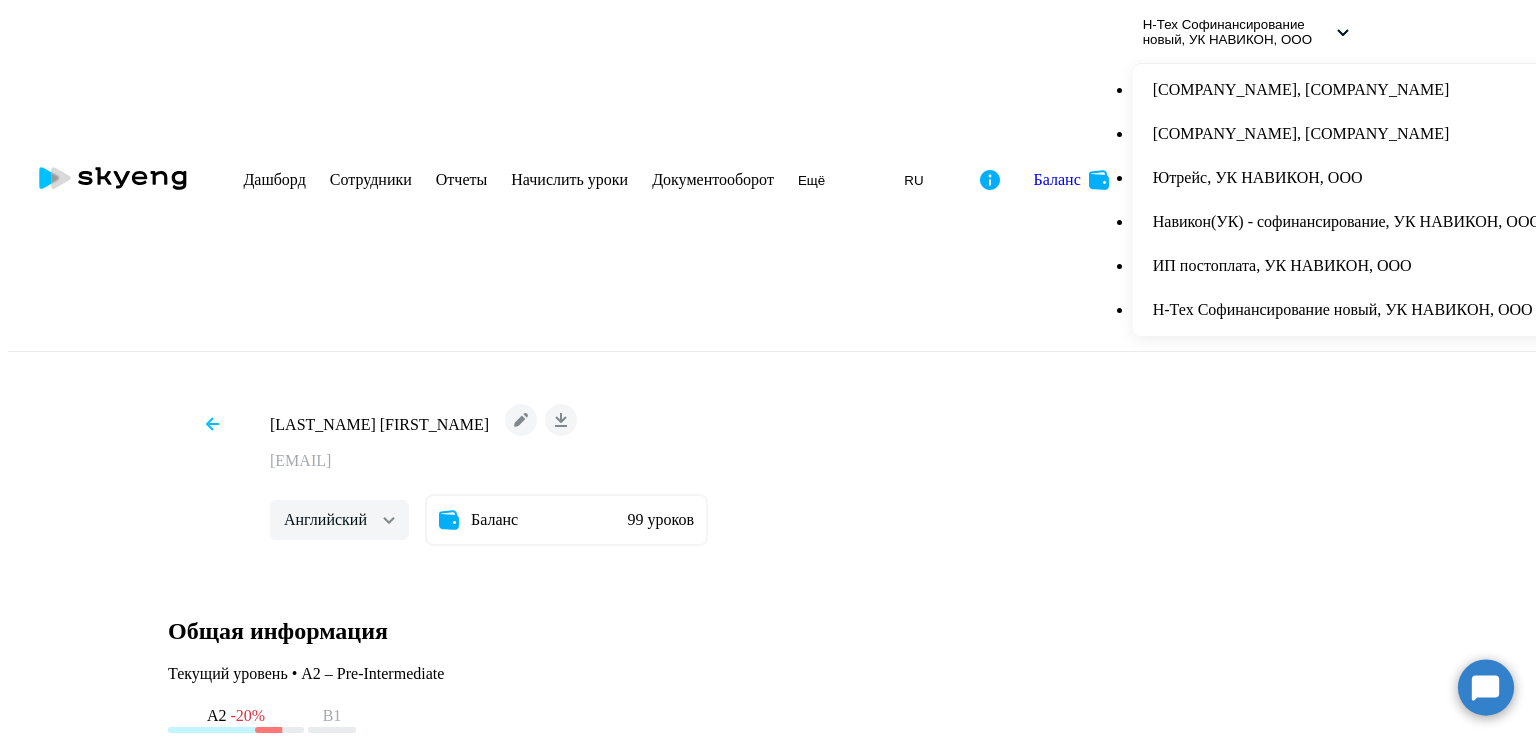 scroll, scrollTop: 3383, scrollLeft: 0, axis: vertical 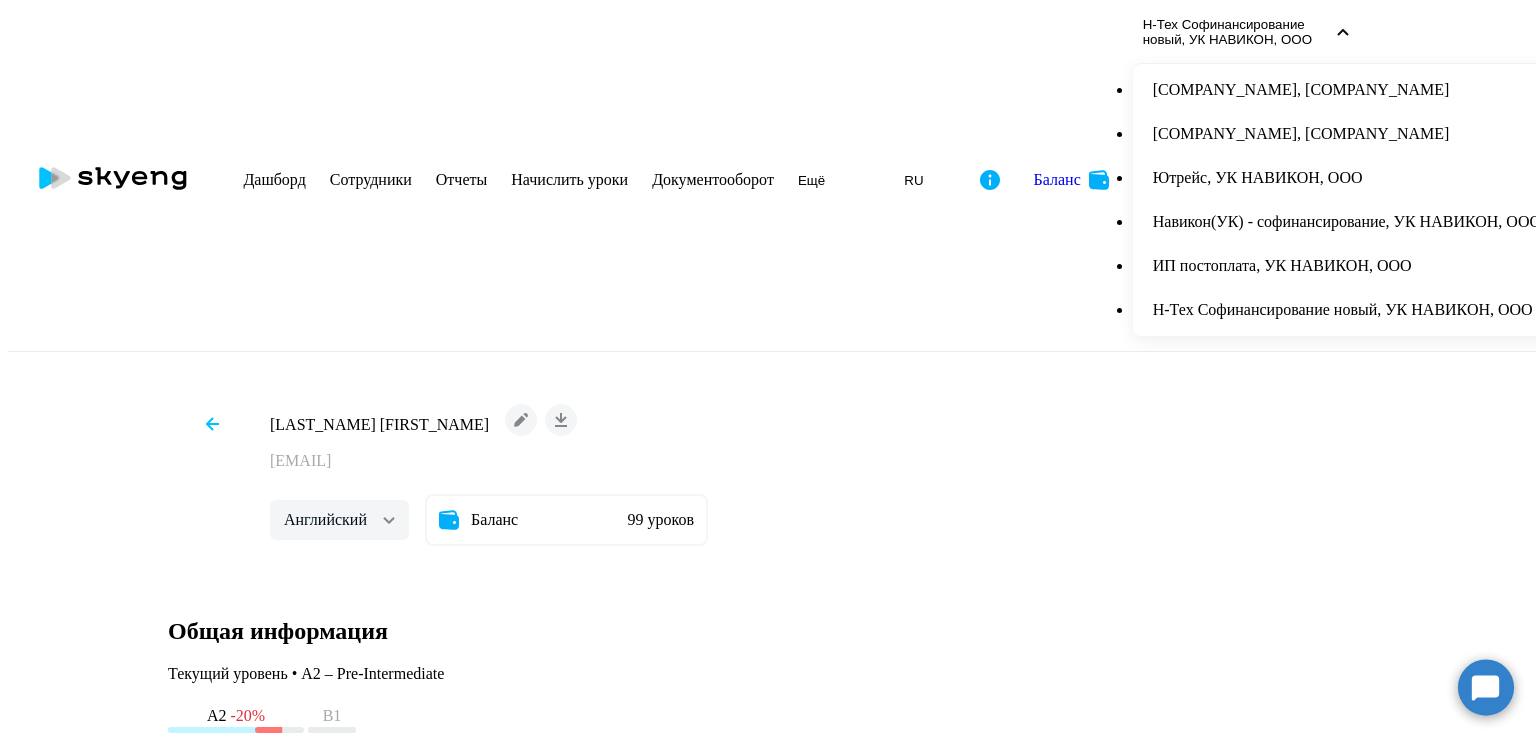 click on "Н-Тех Софинансирование новый, УК НАВИКОН, ООО" at bounding box center (1347, 310) 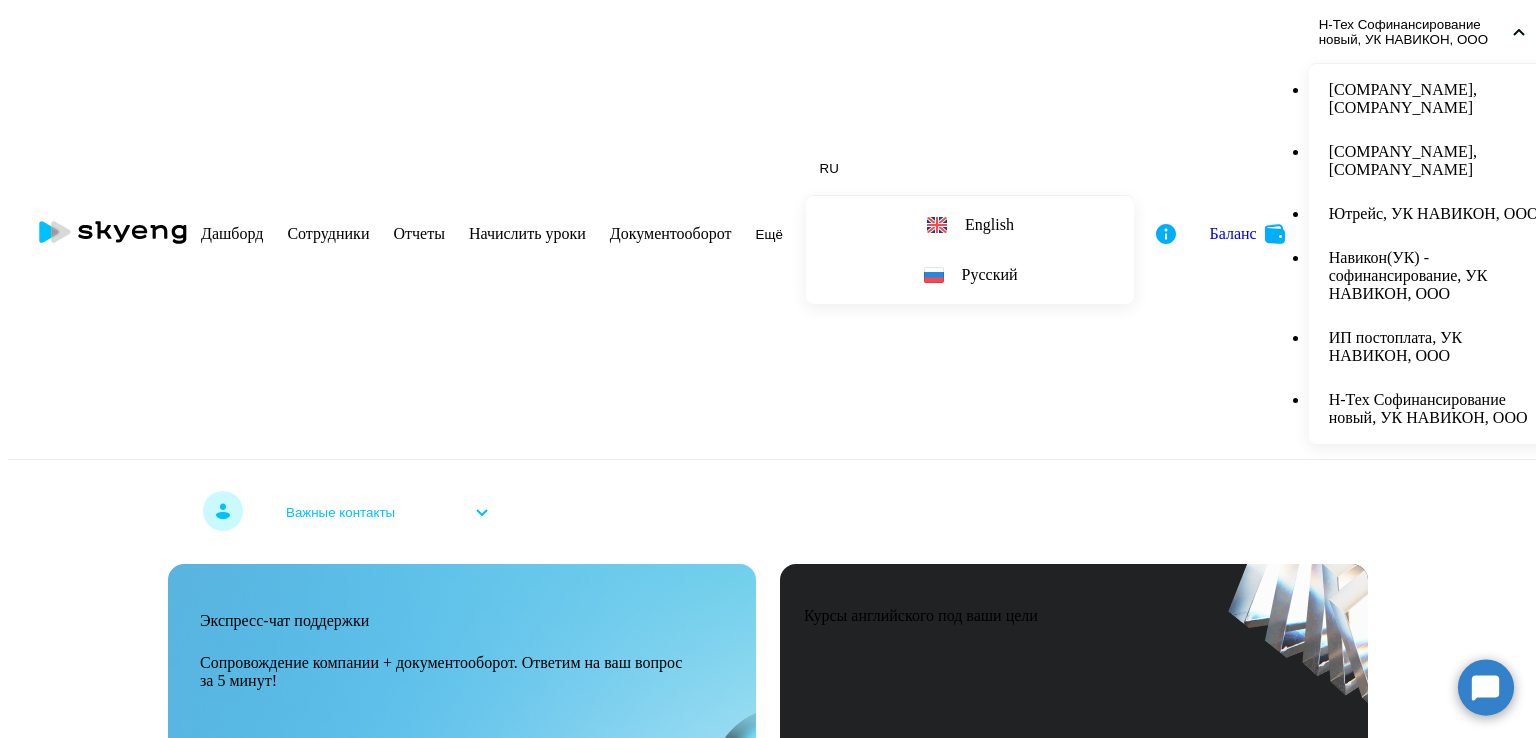 scroll, scrollTop: 1740, scrollLeft: 0, axis: vertical 